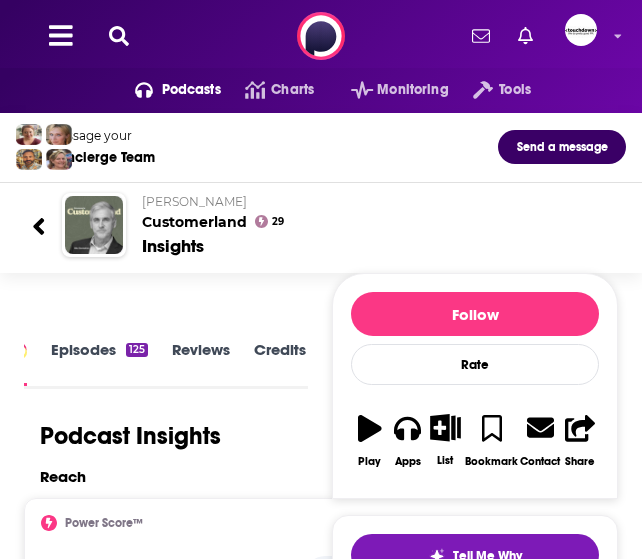 scroll, scrollTop: 104, scrollLeft: 0, axis: vertical 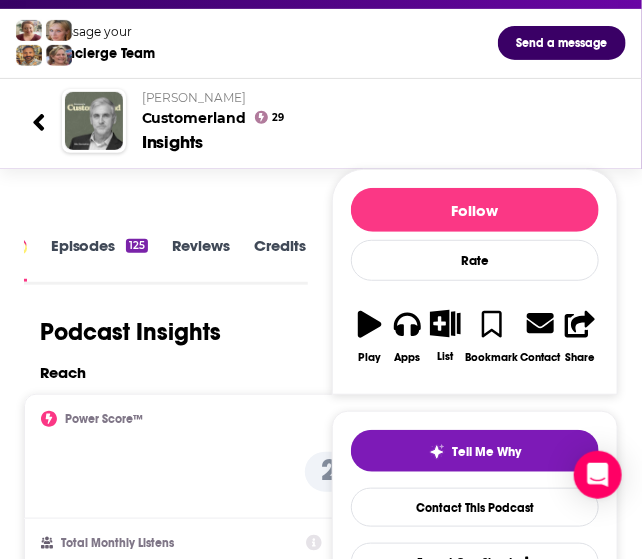 click on "About Insights Episodes 125 Reviews Credits 1 Lists 1 Similar Podcast Insights Reach & Audience Content Social Contacts Charts Rate Card Sponsors Details Similar Contact Podcast Open Website  Reach Power Score™ 29 Total Monthly Listens Under 1.5k New Episode Listens Under 1.1k Export One-Sheet Audience Demographics Gender [DEMOGRAPHIC_DATA] Age [DEMOGRAPHIC_DATA] yo Parental Status Mixed Countries 1 [GEOGRAPHIC_DATA] 2 [GEOGRAPHIC_DATA] 3 [GEOGRAPHIC_DATA] 4 [GEOGRAPHIC_DATA] 5 [GEOGRAPHIC_DATA] Education Level Mostly  Higher Education Content Political Skew Neutral/Mixed Socials Youtube @thecustomertv 30 X/Twitter @thecustomr 432 Instagram @thecustomerishere 1k LinkedIn @thecustomers/ Link Contacts     Host [PERSON_NAME] [PERSON_NAME][EMAIL_ADDRESS][DOMAIN_NAME] [EMAIL_ADDRESS][DOMAIN_NAME] That's all there is! Charts All Charts All Categories All Countries 49 Marketing   [GEOGRAPHIC_DATA] Apple Show History Estimated Rate Card Placement Cost Pre -roll Ads played  before an episode . $ 1  -  $ 100 Mid -roll Ads played  during an episode . $ 1  -  $ 100 Post -roll Ads played  after an episode . $ 1  -  $ 8" at bounding box center (321, 3378) 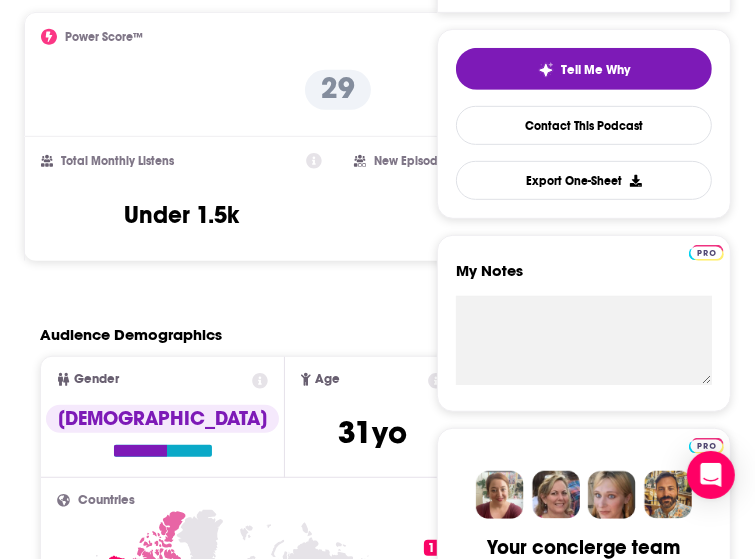 scroll, scrollTop: 503, scrollLeft: 0, axis: vertical 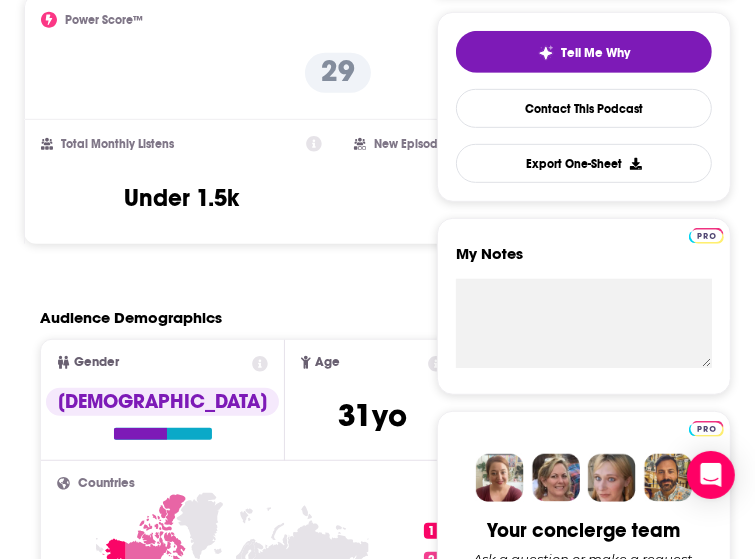 click on "Reach Power Score™ 29 Total Monthly Listens Under 1.5k New Episode Listens Under 1.1k" at bounding box center (338, 112) 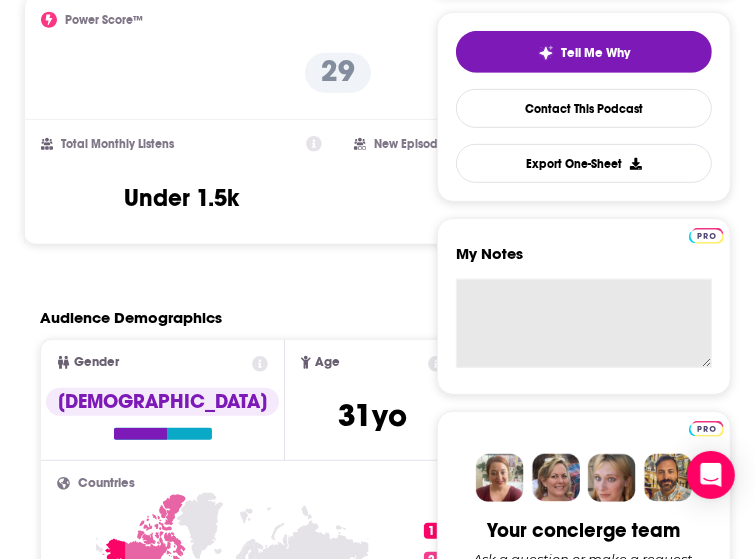 scroll, scrollTop: 4, scrollLeft: 0, axis: vertical 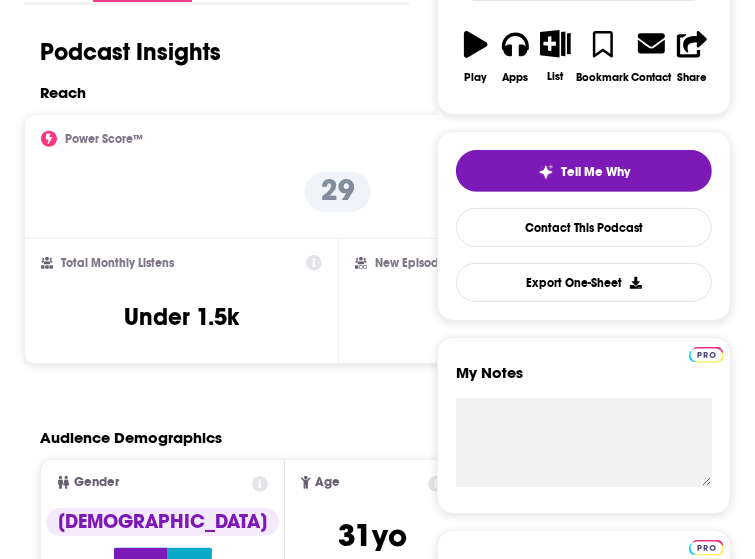 click on "New Episode Listens Under 1.1k" at bounding box center [495, 301] 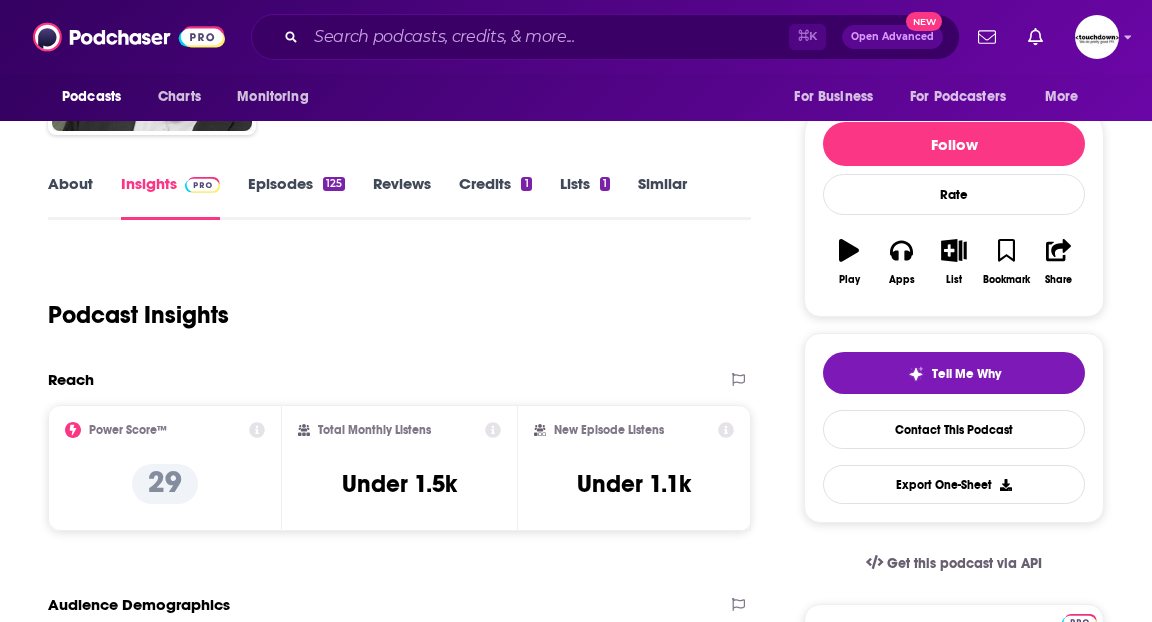 scroll, scrollTop: 224, scrollLeft: 0, axis: vertical 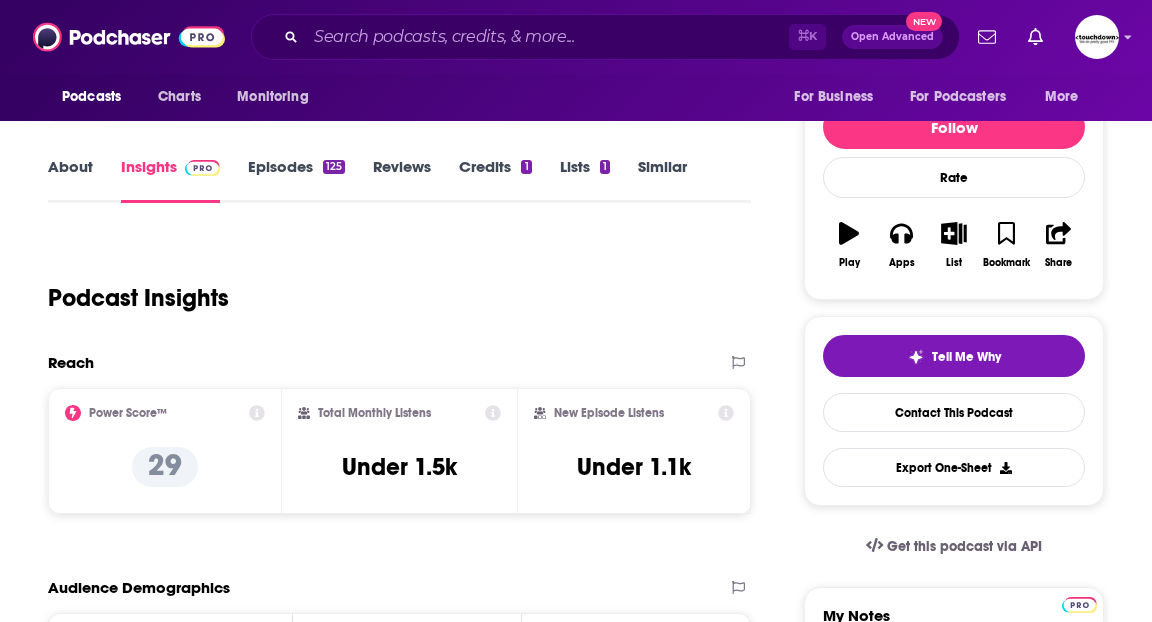 click on "Power Score™ 29" at bounding box center [165, 451] 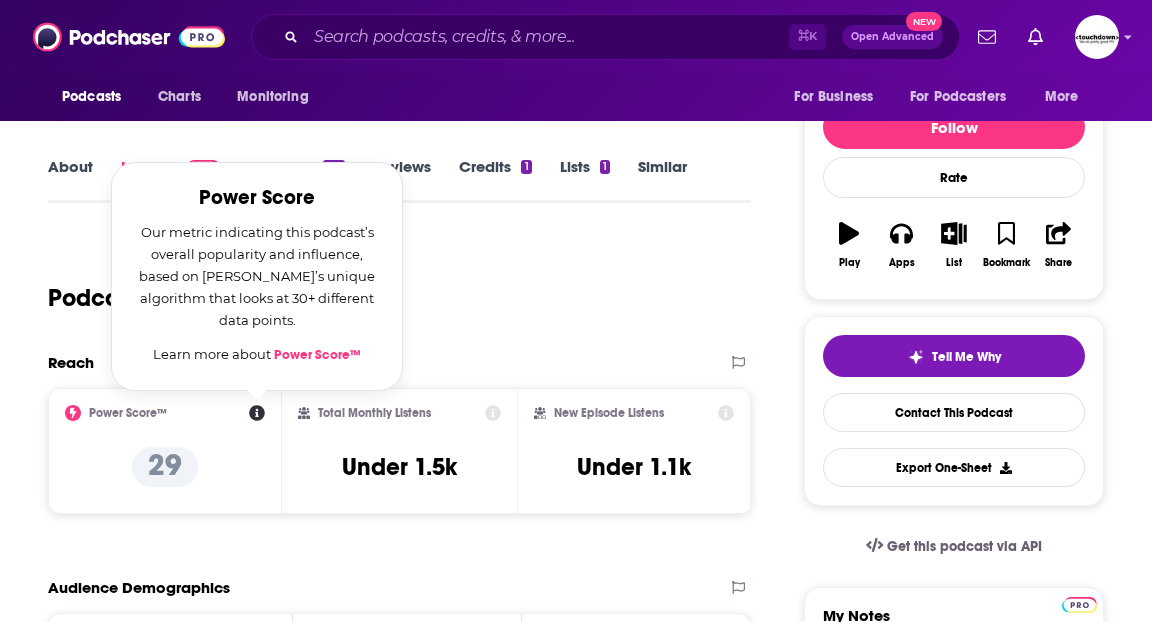 click on "About" at bounding box center (70, 180) 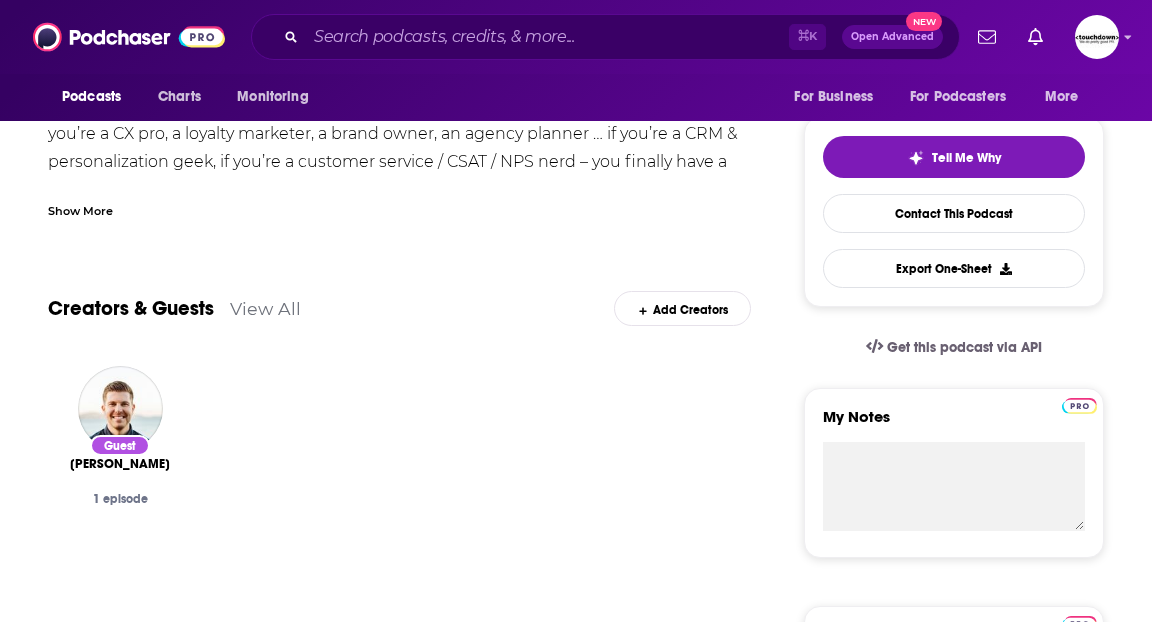scroll, scrollTop: 0, scrollLeft: 0, axis: both 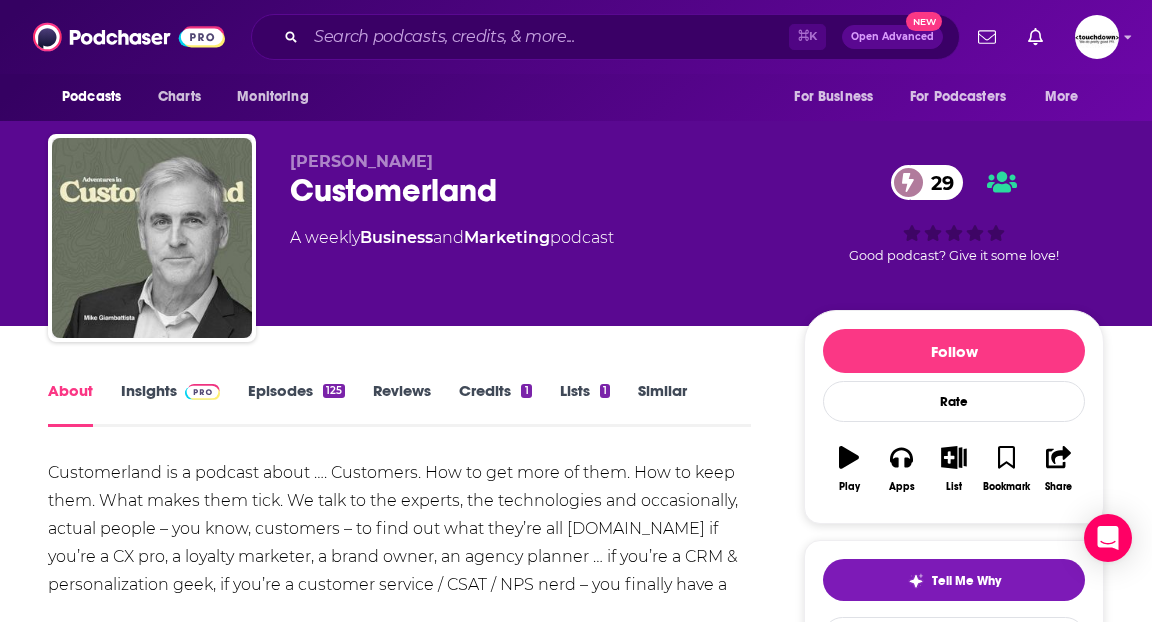 click on "Insights" at bounding box center (170, 404) 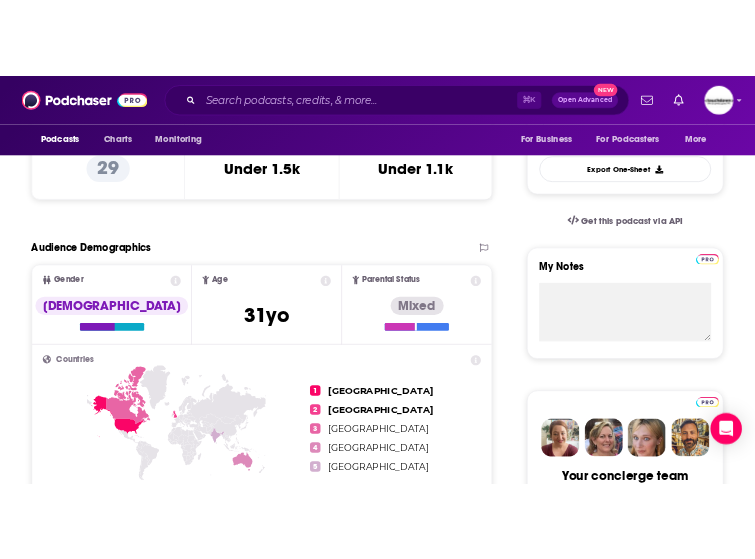 scroll, scrollTop: 539, scrollLeft: 0, axis: vertical 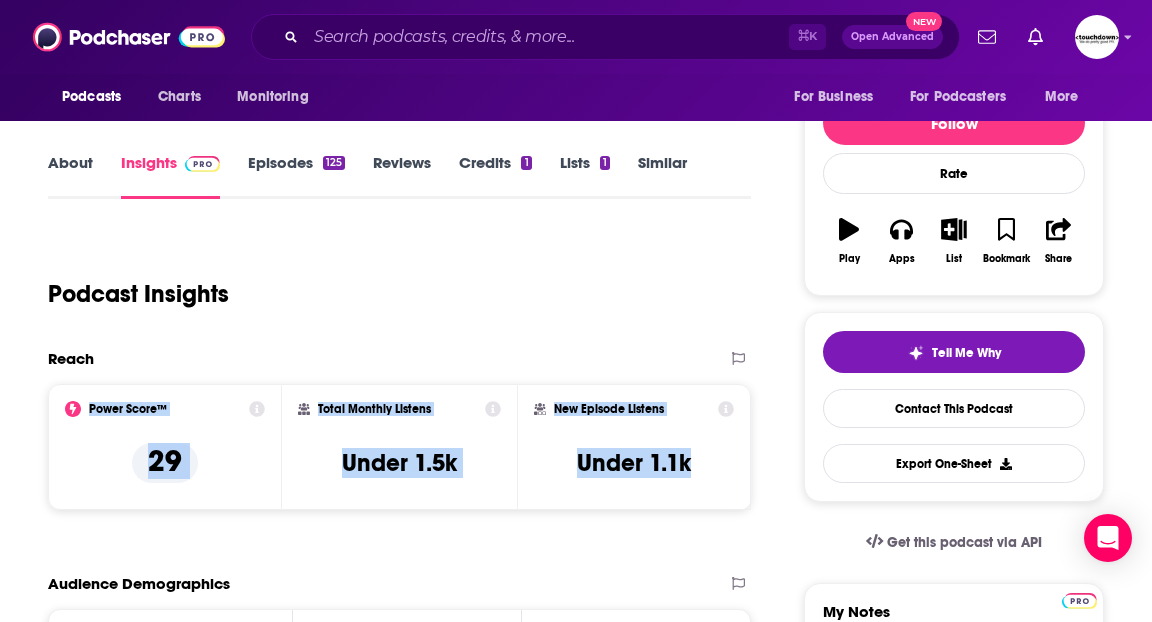 drag, startPoint x: 706, startPoint y: 467, endPoint x: 21, endPoint y: 437, distance: 685.6566 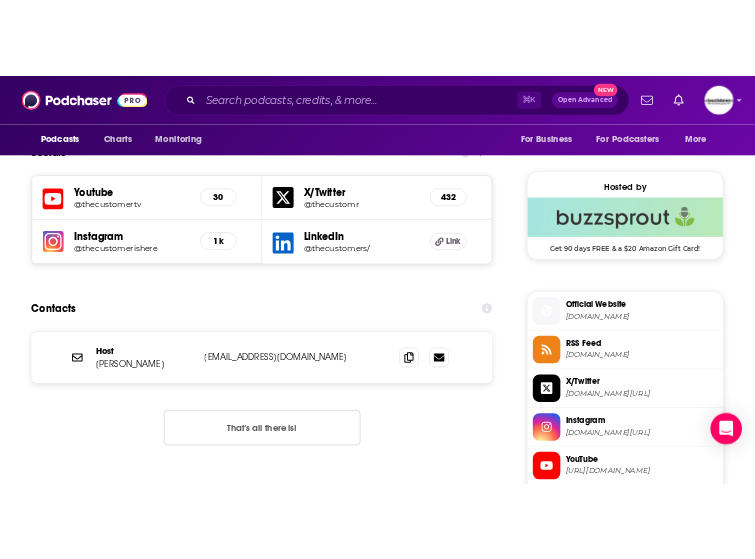 scroll, scrollTop: 1388, scrollLeft: 0, axis: vertical 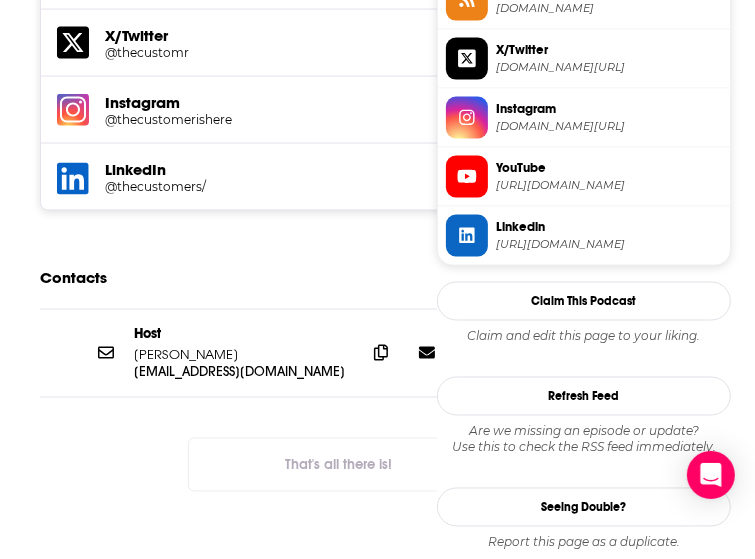 click on "[PERSON_NAME]" at bounding box center [242, 355] 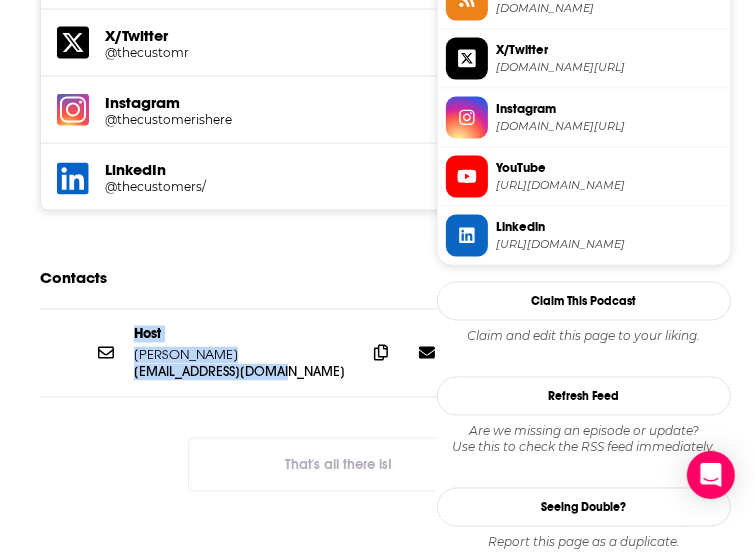 drag, startPoint x: 286, startPoint y: 366, endPoint x: 91, endPoint y: 312, distance: 202.33882 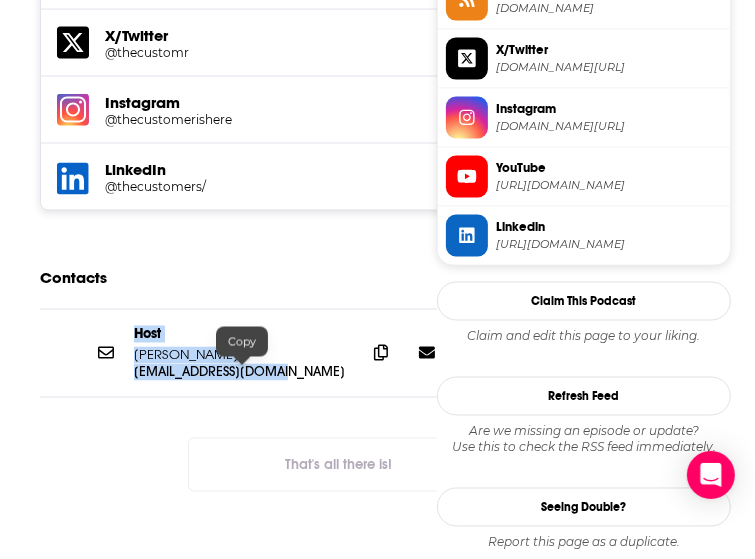 click on "Host mike giambattista mikeg@thecustomer.net mikeg@thecustomer.net" at bounding box center [338, 353] 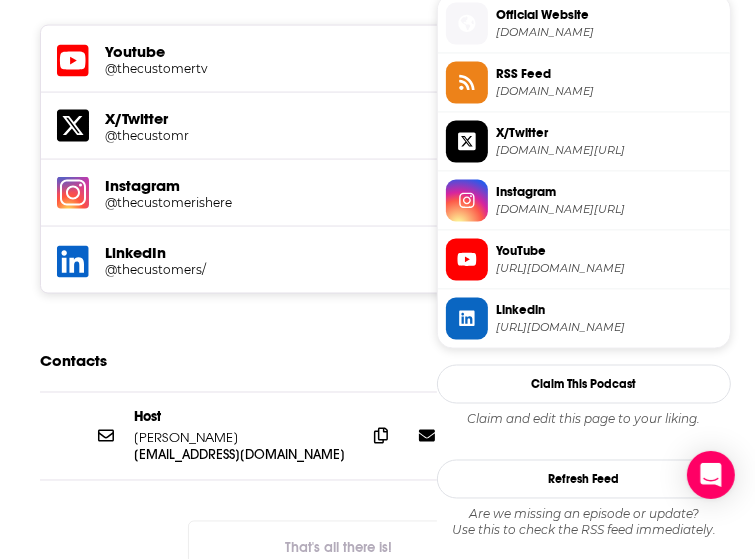 scroll, scrollTop: 1522, scrollLeft: 0, axis: vertical 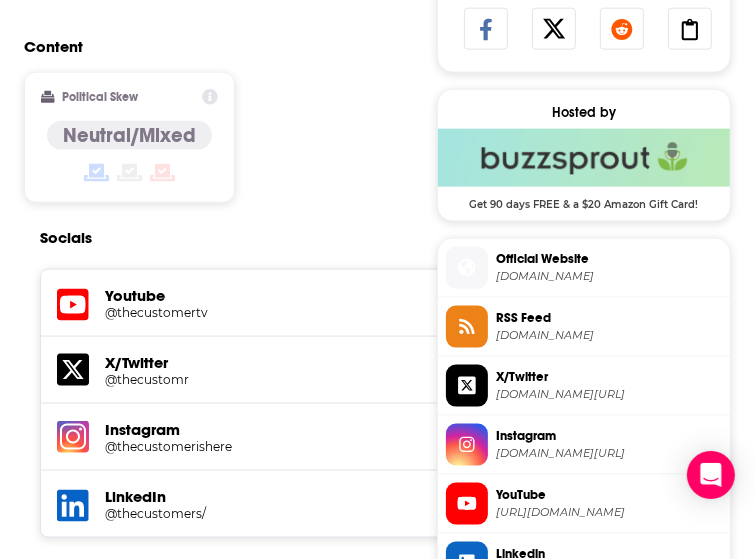 click on "Socials" at bounding box center (354, 238) 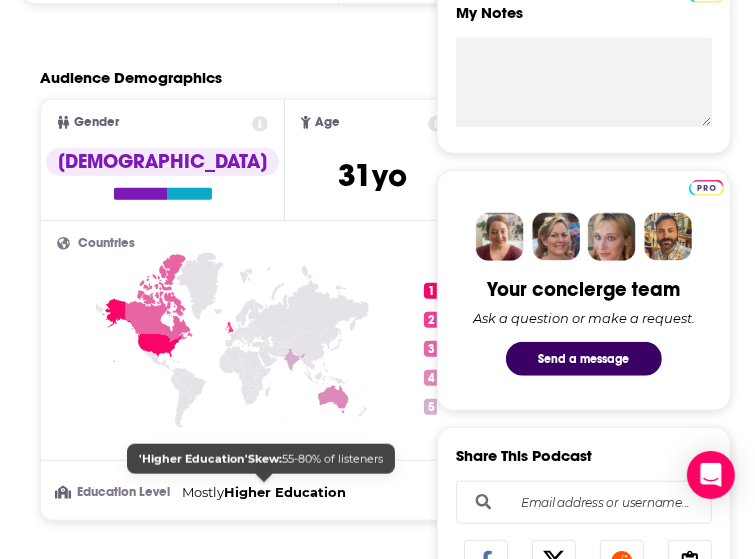 scroll, scrollTop: 269, scrollLeft: 0, axis: vertical 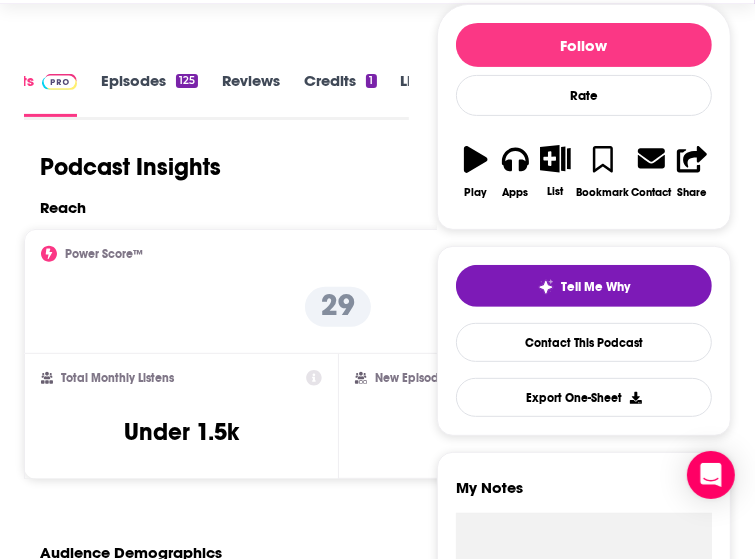 click on "Podcast Insights" at bounding box center (216, 175) 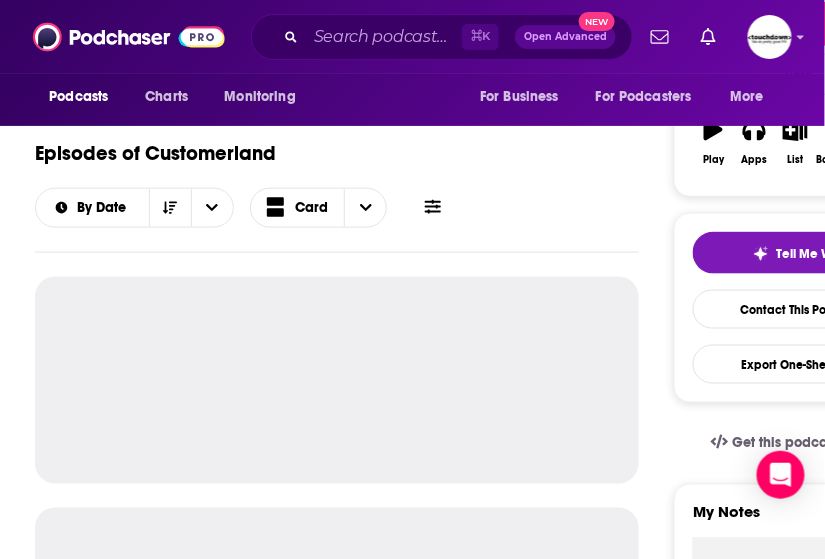 scroll, scrollTop: 0, scrollLeft: 0, axis: both 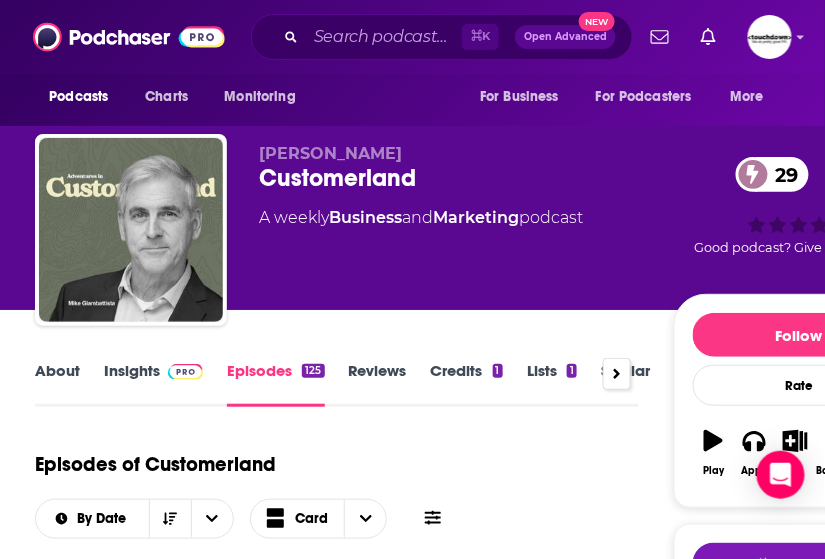 click on "About" at bounding box center (57, 384) 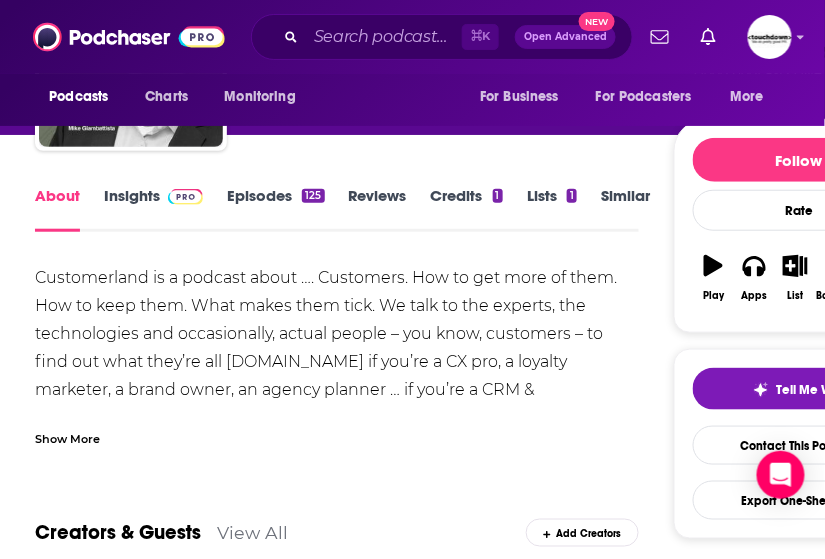scroll, scrollTop: 142, scrollLeft: 0, axis: vertical 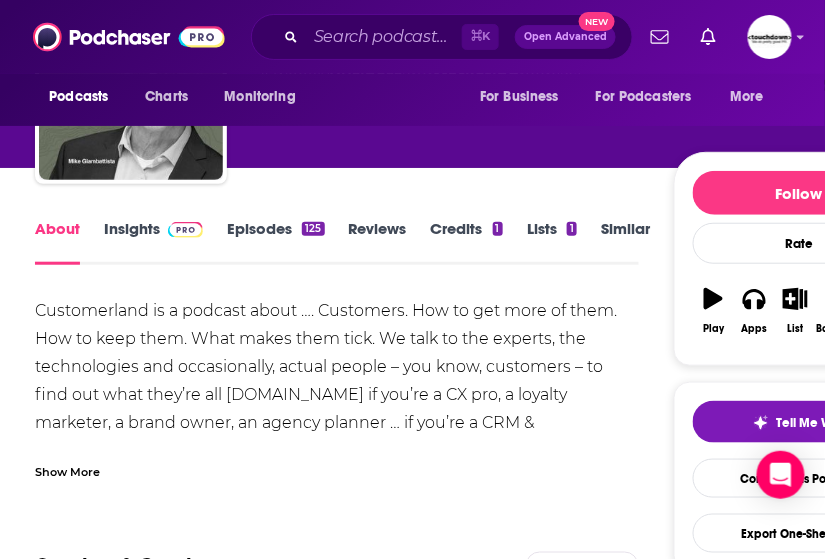 click on "Customerland is a podcast about …. Customers. How to get more of them. How to keep them. What makes them tick. We talk to the experts, the technologies and occasionally, actual people – you know, customers – to find out what they’re all about.So if you’re a CX pro, a loyalty marketer, a brand owner, an agency planner … if you’re a CRM & personalization geek, if you’re a customer service / CSAT / NPS nerd – you finally have a home. Show More Creators & Guests View All Add Creators Guest Nikola Mijic 1 episode Add Creators Recent Episodes View All How TP USA is Transforming Customer Experience with AI Jul 9th, 2025 Data Breaches and Broken Trust Jul 1st, 2025 What Transaction Data Reveals About Our Economic Future Jun 23rd, 2025 View All Episodes Podcast Reviews This podcast hasn't been reviewed yet. You can  add a review   to show others what you thought. Host or manage this podcast? Claim This Podcast Do you host or manage this podcast? Claim and edit this page to your liking. Refresh Feed" at bounding box center [337, 1469] 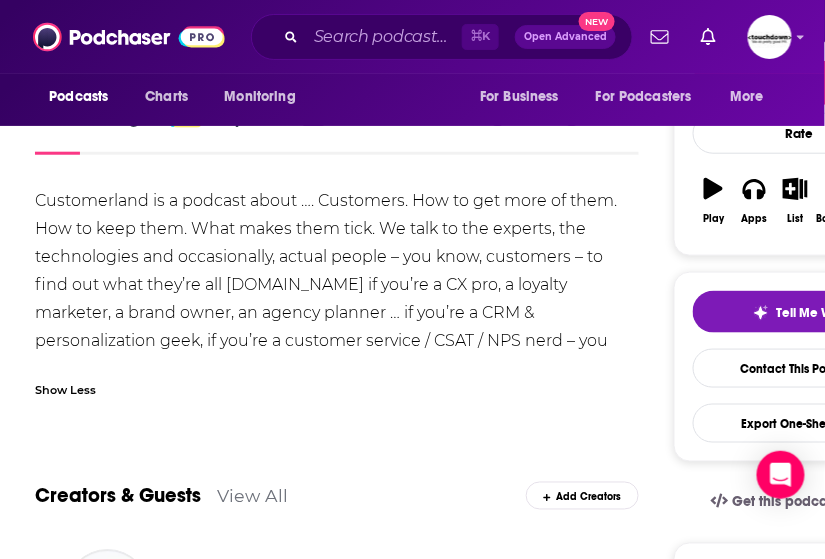 scroll, scrollTop: 263, scrollLeft: 0, axis: vertical 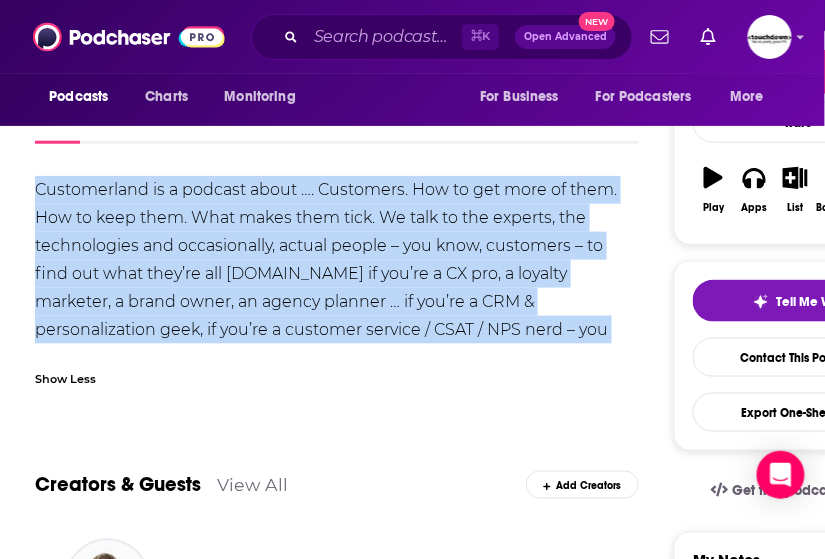 drag, startPoint x: 551, startPoint y: 330, endPoint x: -9, endPoint y: 192, distance: 576.753 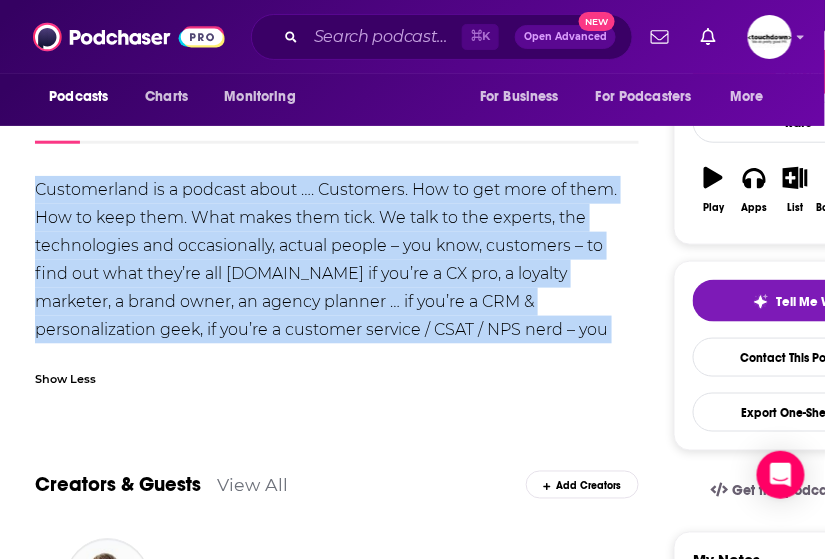 scroll, scrollTop: 0, scrollLeft: 0, axis: both 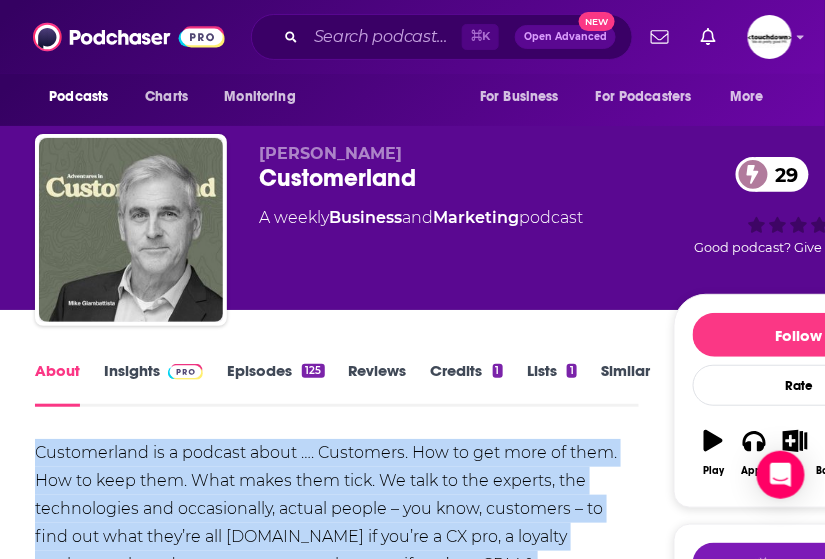 click on "Episodes 125" at bounding box center [275, 384] 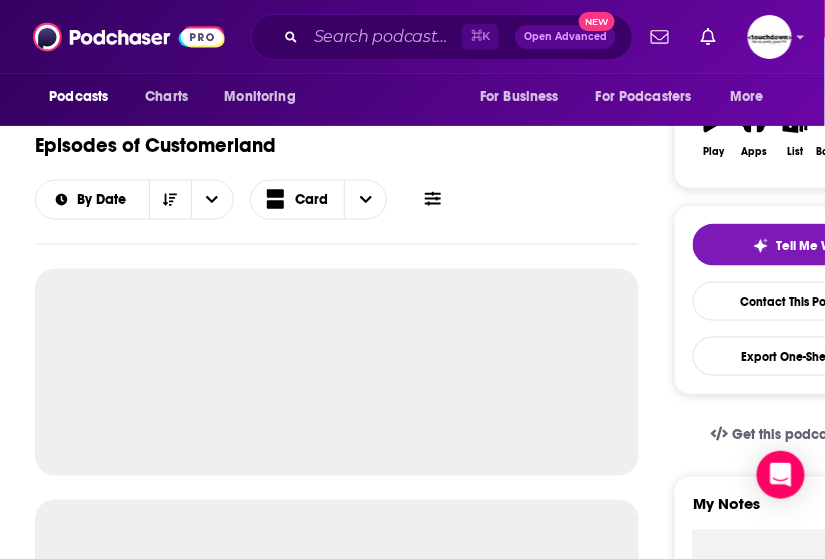 scroll, scrollTop: 302, scrollLeft: 0, axis: vertical 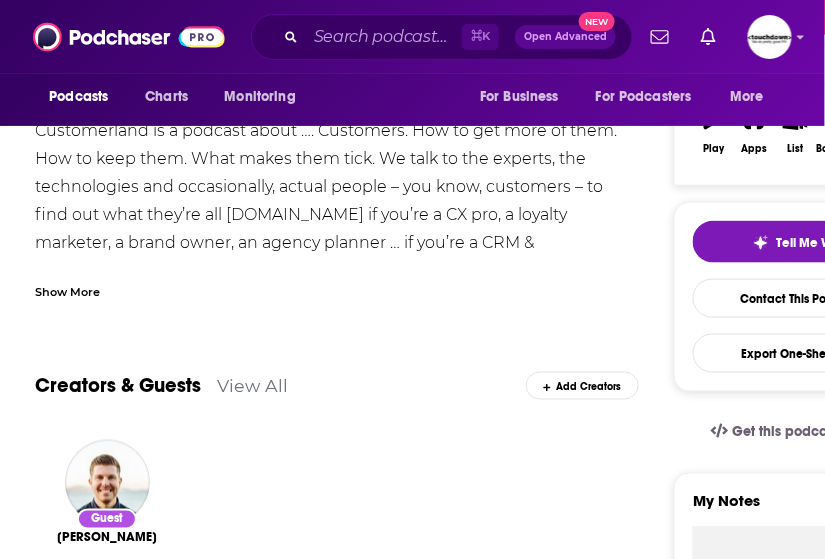 click on "Show More" at bounding box center [67, 290] 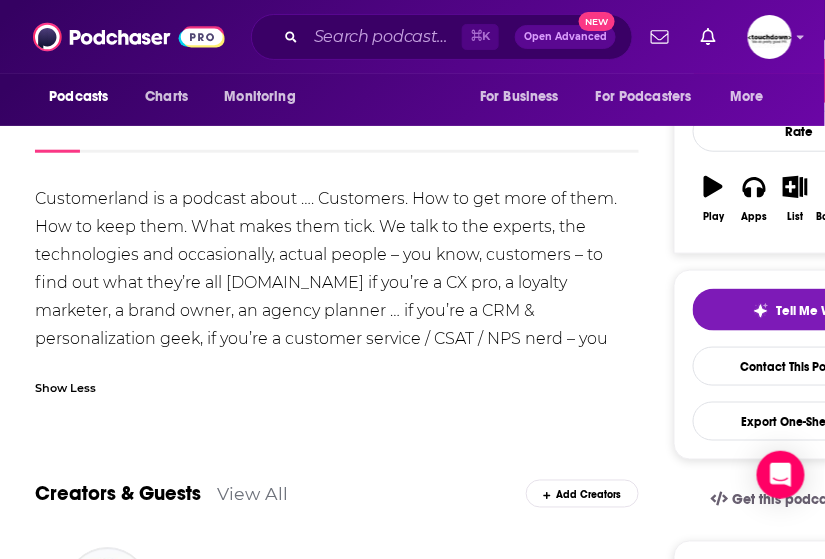scroll, scrollTop: 0, scrollLeft: 0, axis: both 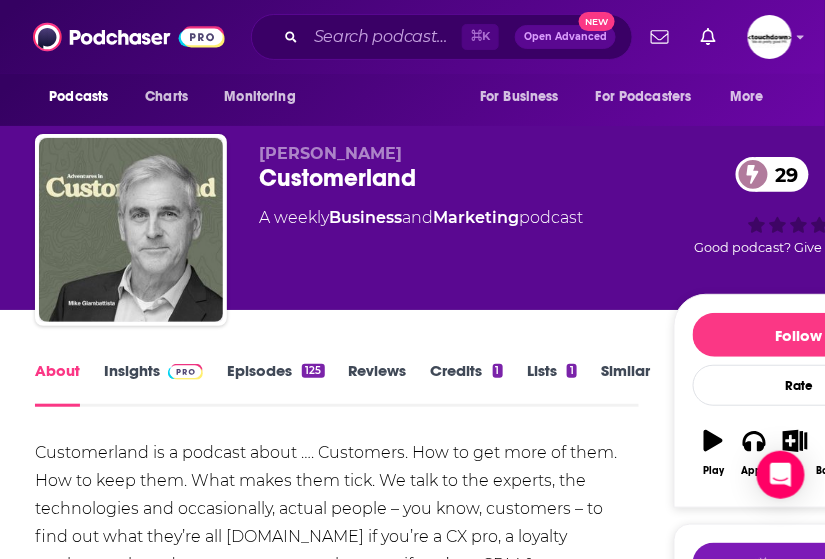 click on "Episodes 125" at bounding box center (275, 384) 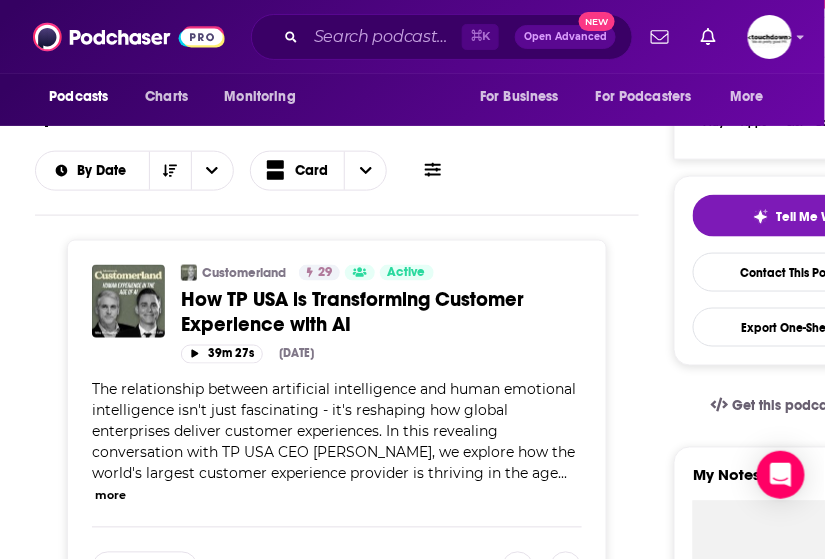 scroll, scrollTop: 367, scrollLeft: 0, axis: vertical 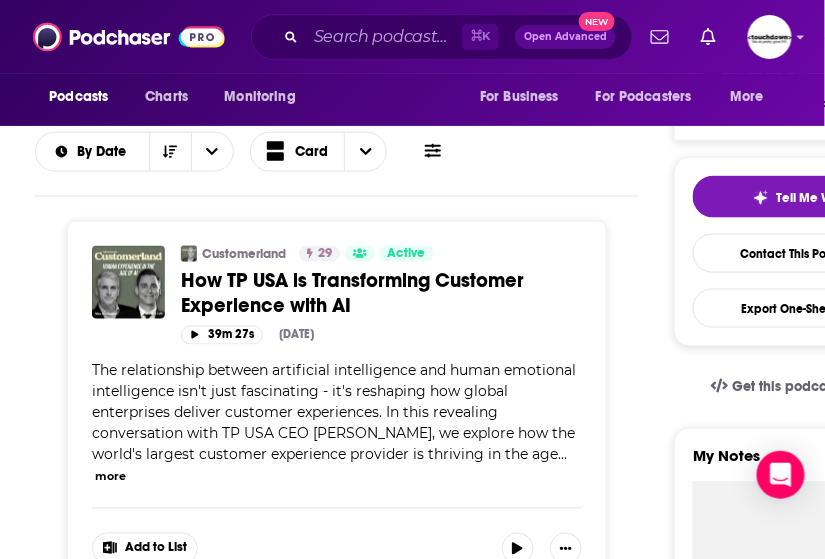 click on "more" at bounding box center [110, 477] 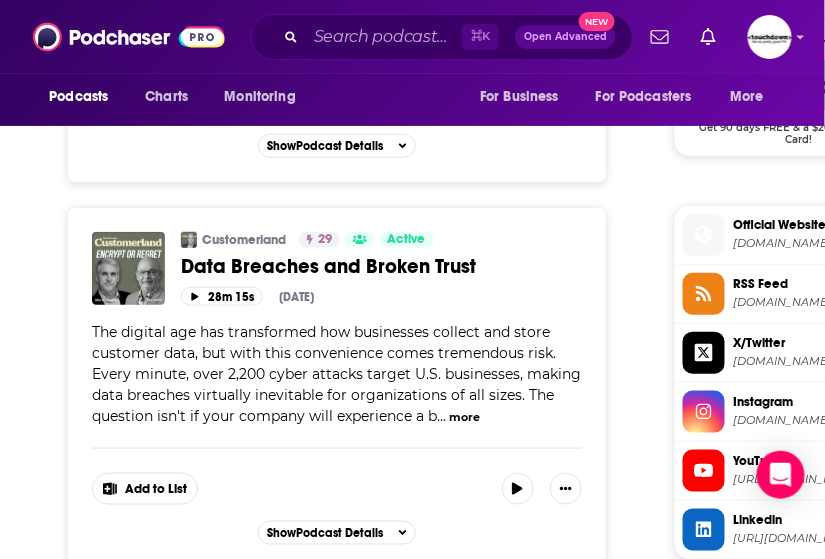 scroll, scrollTop: 1514, scrollLeft: 0, axis: vertical 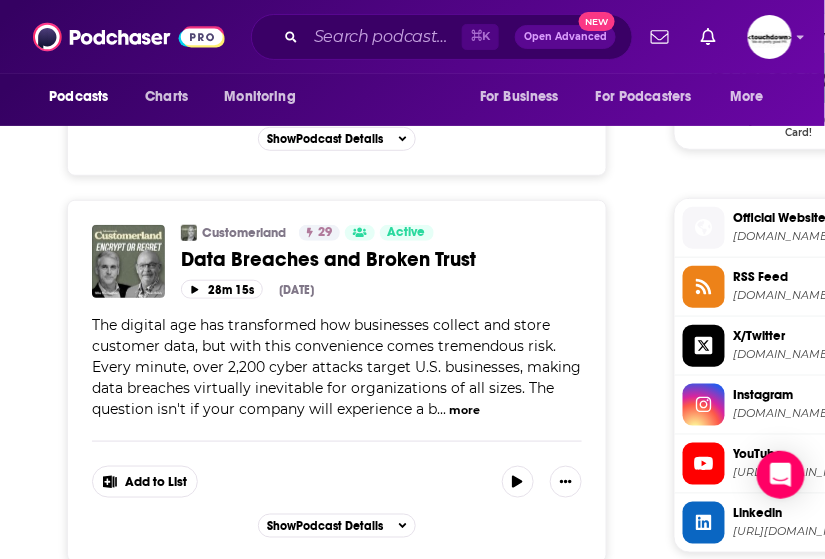 click on "more" at bounding box center (464, 410) 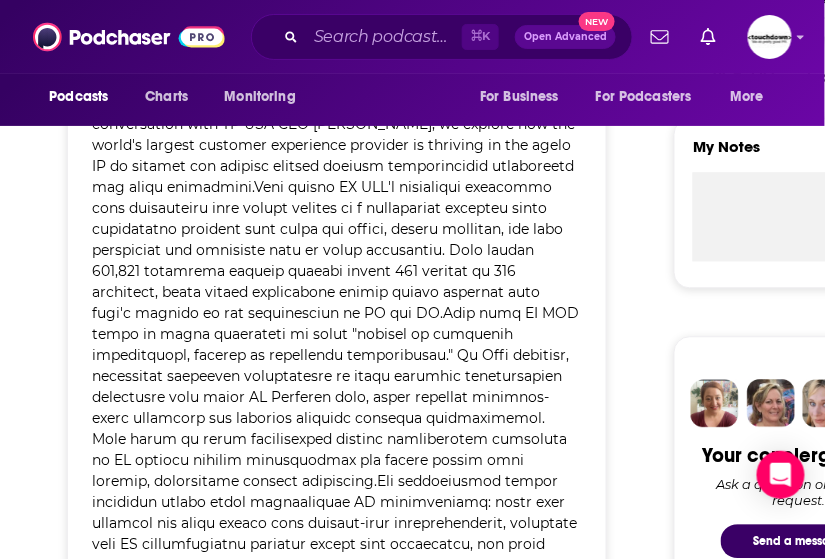 scroll, scrollTop: 728, scrollLeft: 0, axis: vertical 